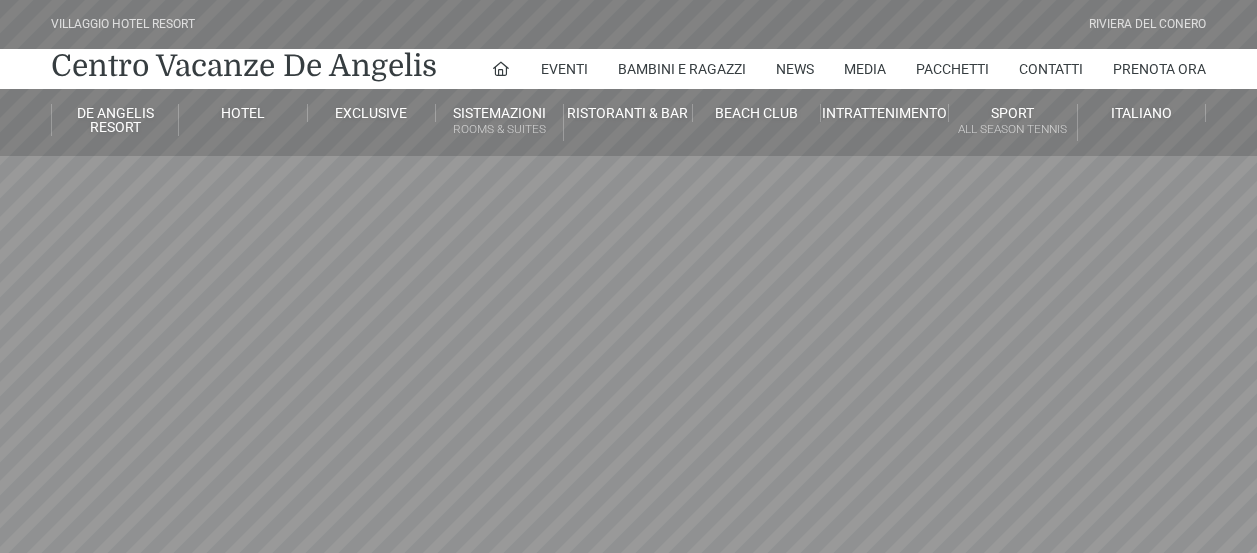 scroll, scrollTop: 0, scrollLeft: 0, axis: both 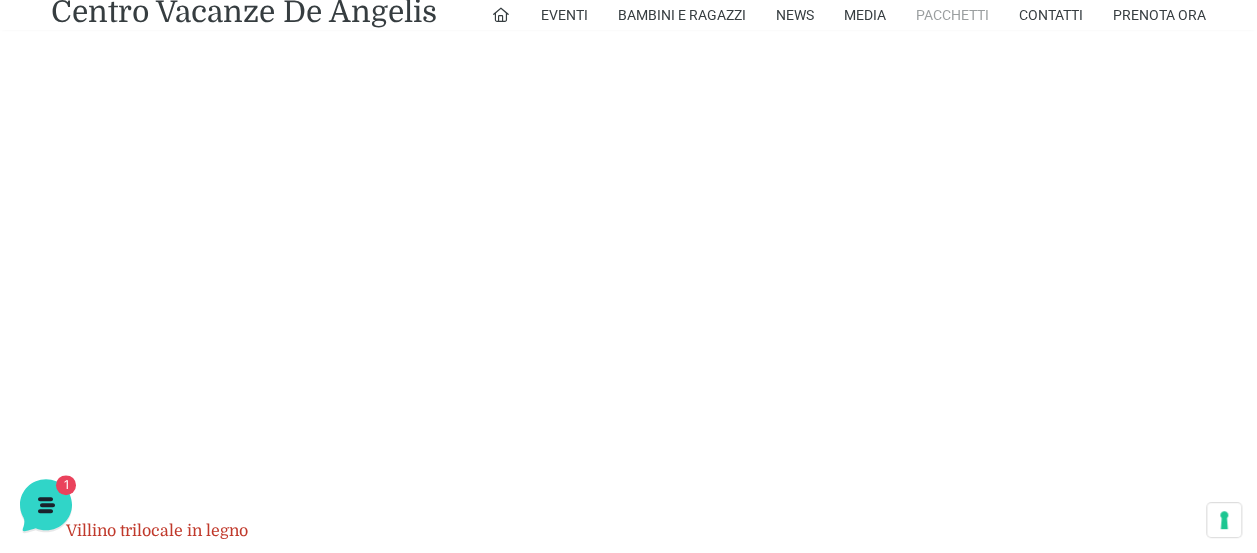 click on "Pacchetti" at bounding box center (952, 15) 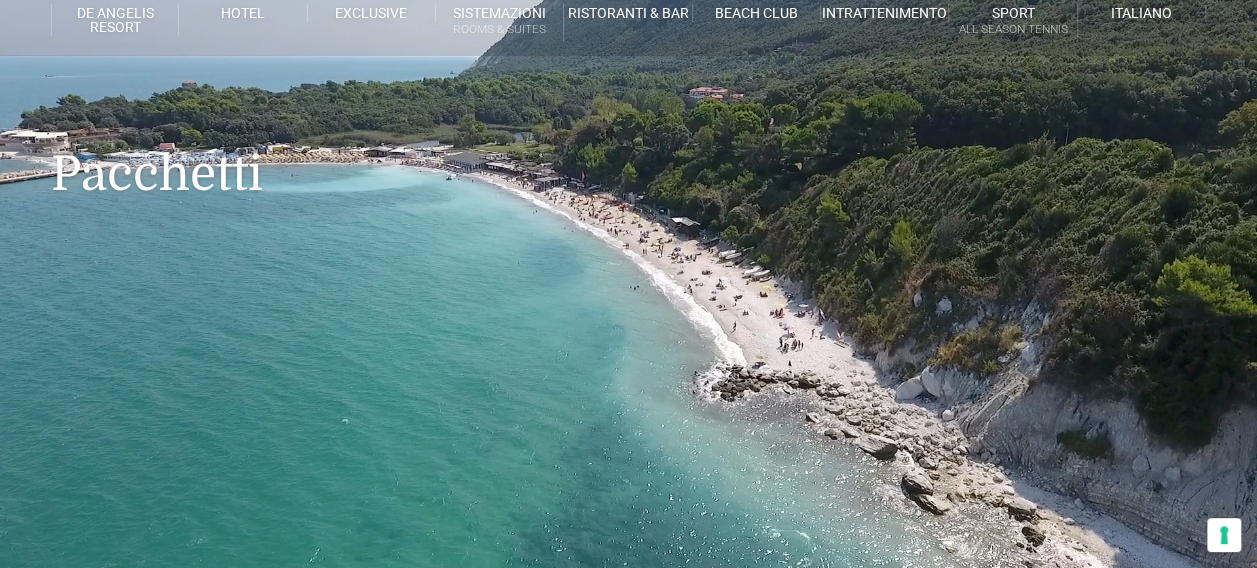 scroll, scrollTop: 0, scrollLeft: 0, axis: both 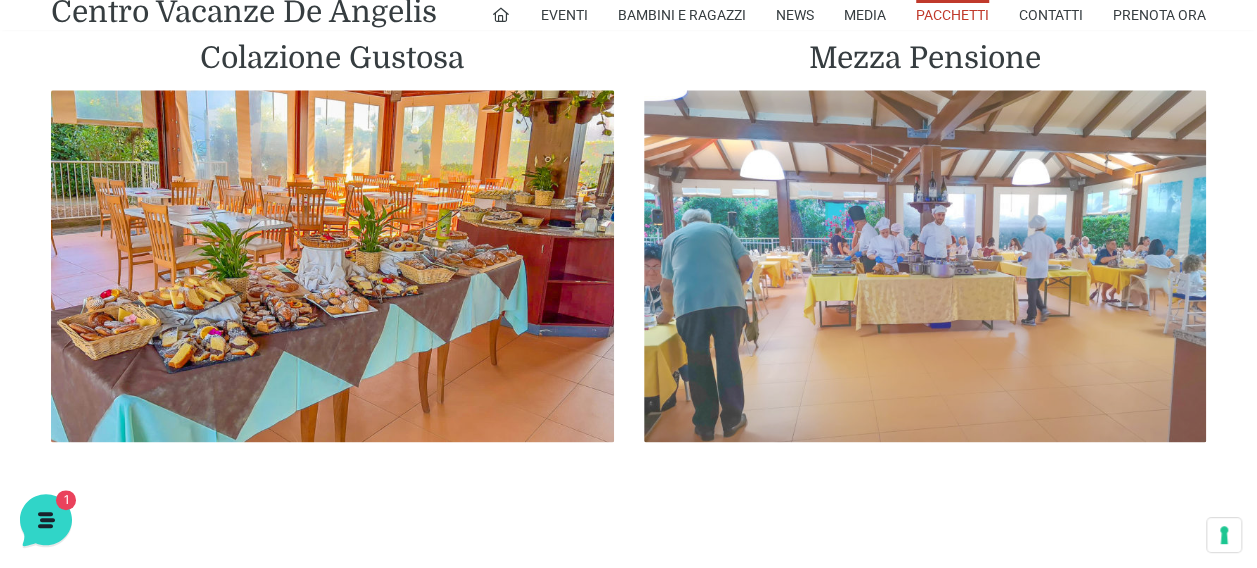 click at bounding box center [925, 266] 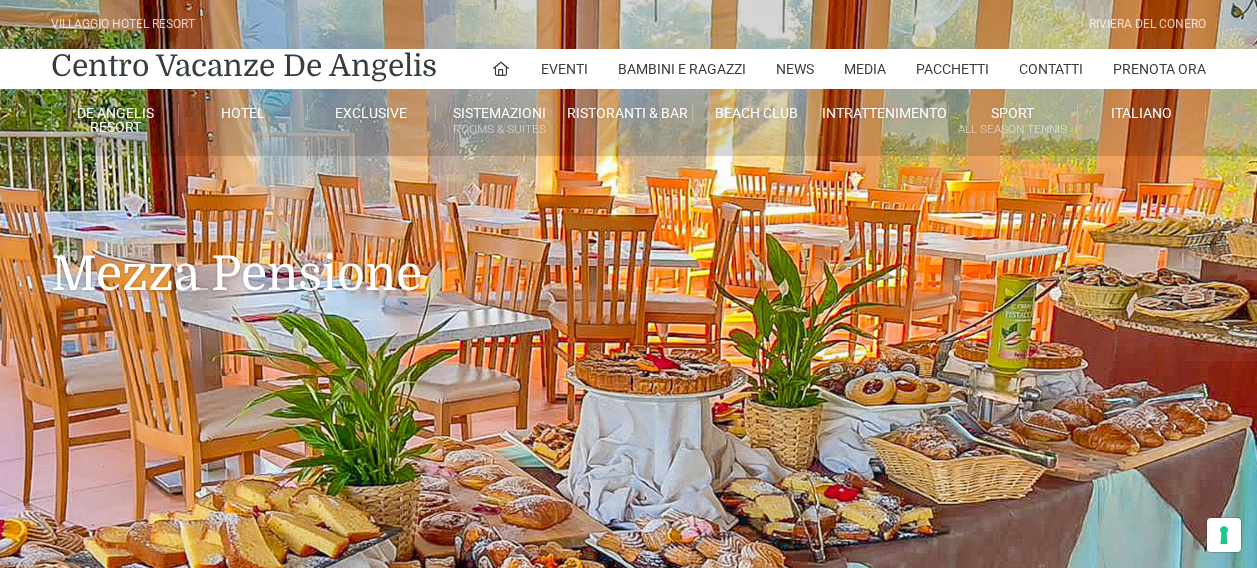 scroll, scrollTop: 200, scrollLeft: 0, axis: vertical 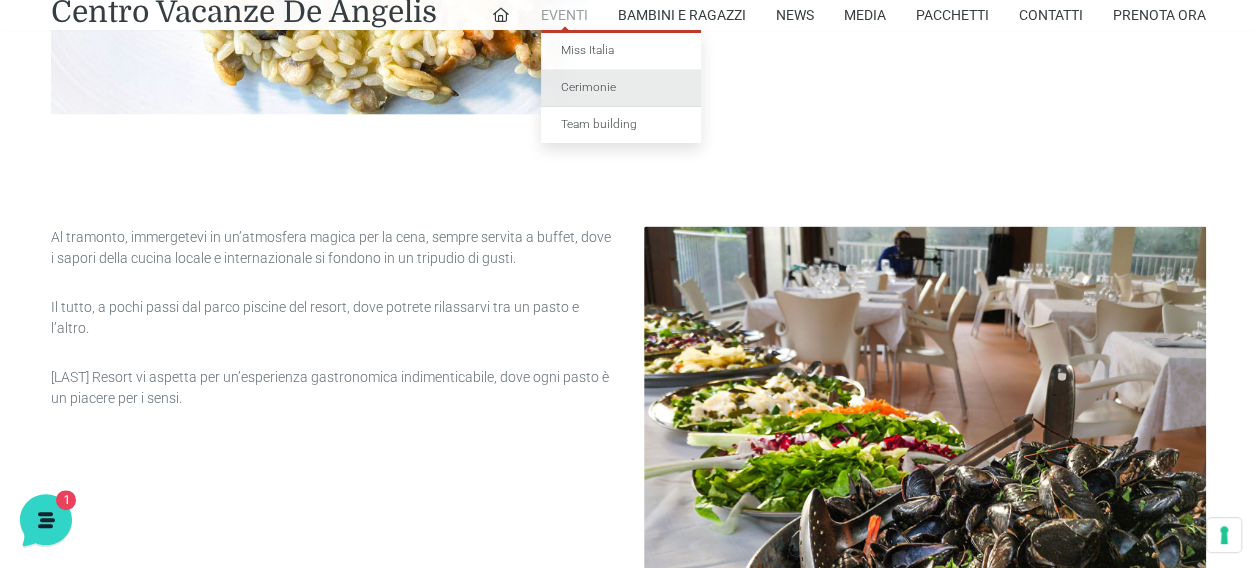 click on "Cerimonie" at bounding box center [621, 88] 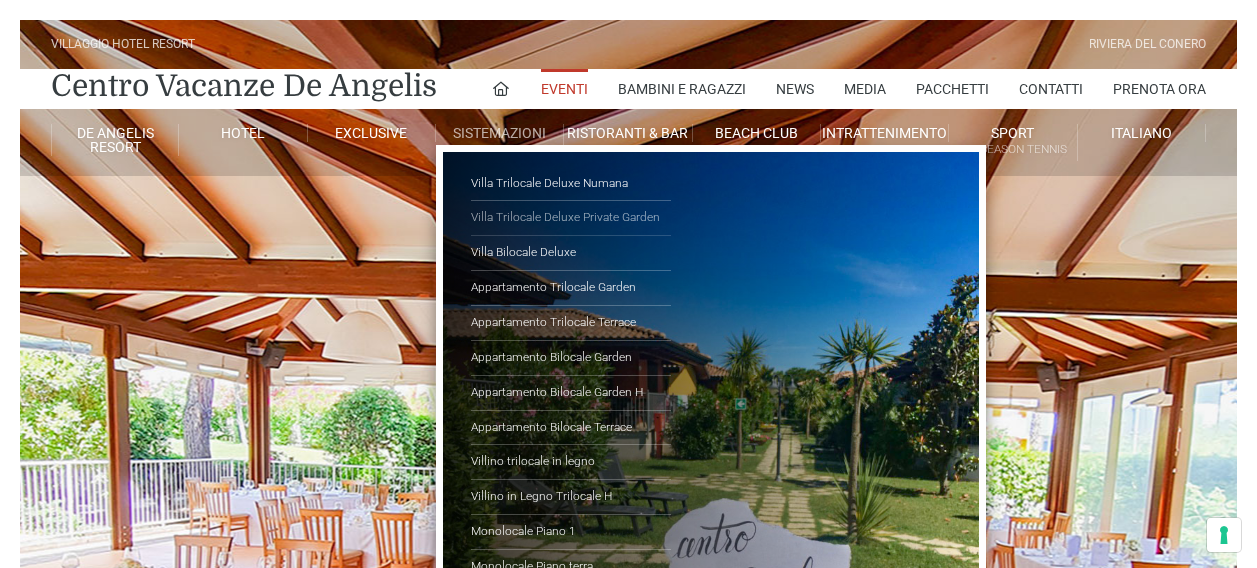 scroll, scrollTop: 0, scrollLeft: 0, axis: both 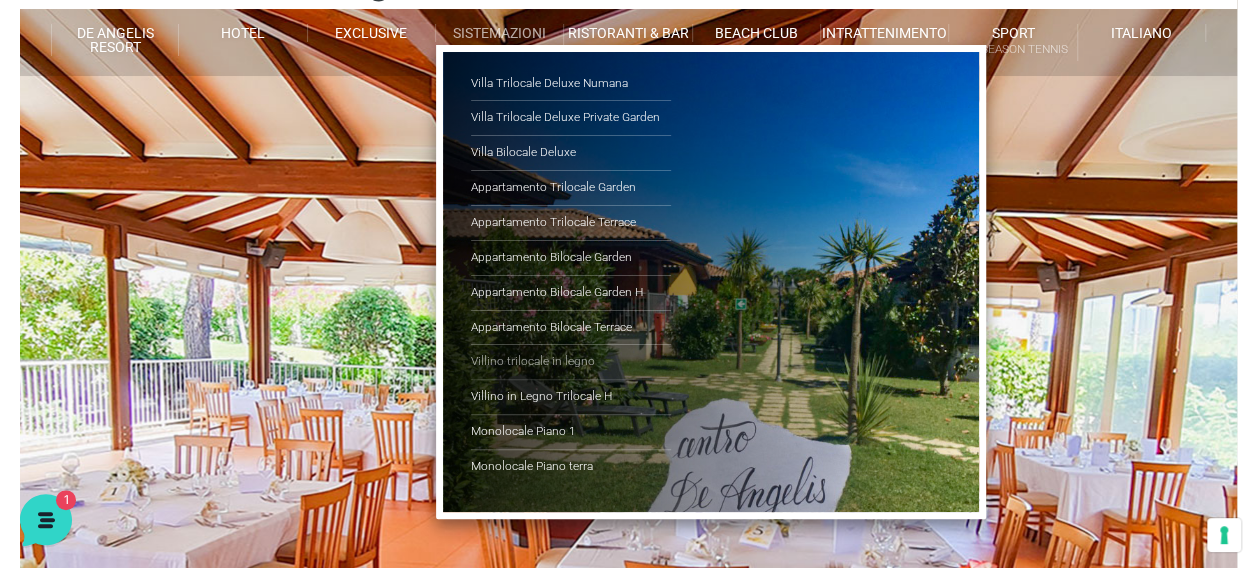 click on "Villino trilocale in legno" at bounding box center (571, 362) 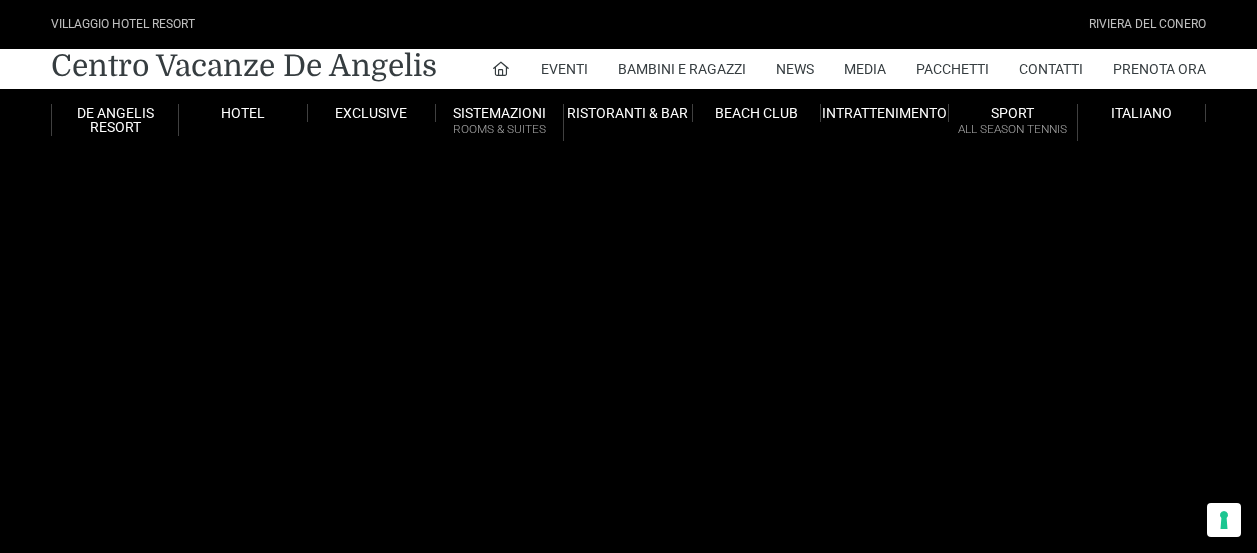 scroll, scrollTop: 0, scrollLeft: 0, axis: both 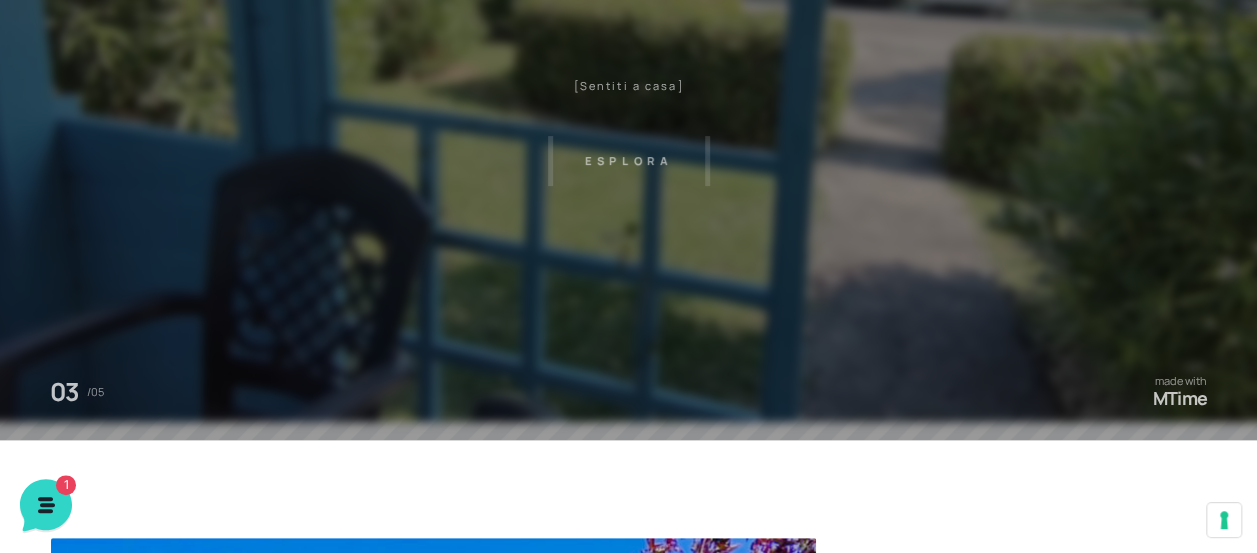 click on "Villaggio Hotel Resort
Riviera Del Conero
Centro Vacanze De Angelis
Eventi
Miss Italia
Cerimonie
Team building
Bambini e Ragazzi
Holly Beach Club
Holly Teeny Club
Holly Young Club
Piscine
Iscrizioni Holly Club
News
Media
Pacchetti
Contatti
Prenota Ora
De Angelis Resort
Parco Piscine
Oasi Naturale
Cappellina
Sala Convegni
Le Marche
Store
Concierge
Colonnina Ricarica
Mappa del Villaggio
Hotel
Suite Prestige
Camera Prestige
Camera Suite H
Sala Meeting
Exclusive
Villa Luxury
Dimora Padronale
Villa 601 Alpine
Villa Classic
Bilocale Garden Gold
Sistemazioni Rooms & Suites
Villa Trilocale Deluxe Numana
Villa Trilocale Deluxe Private Garden
Villa Bilocale Deluxe
Appartamento Trilocale Garden" at bounding box center [628, 250] 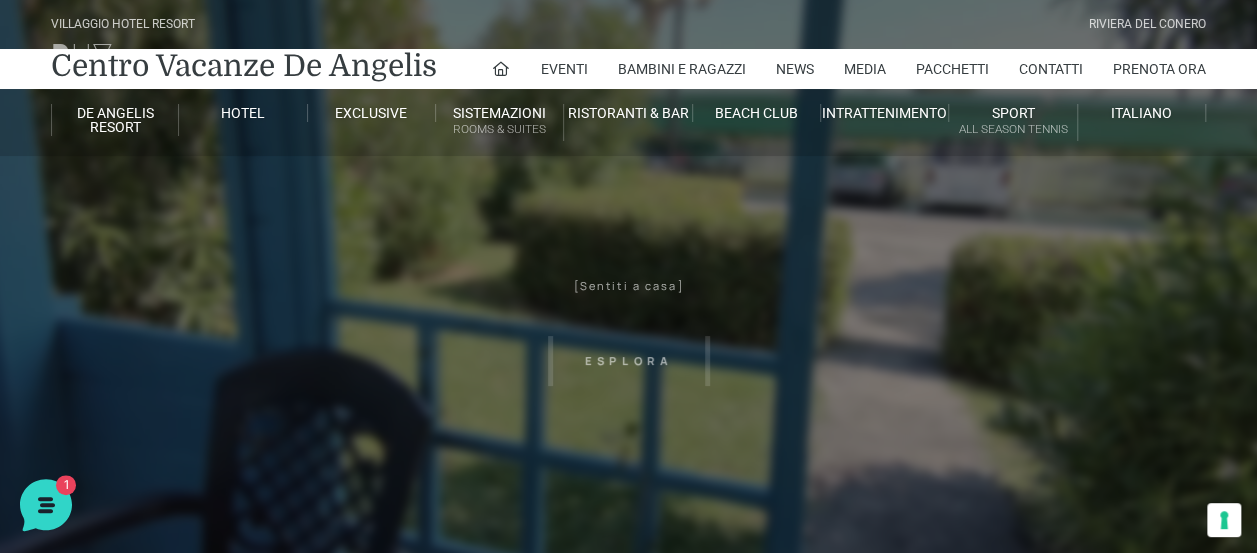scroll, scrollTop: 0, scrollLeft: 0, axis: both 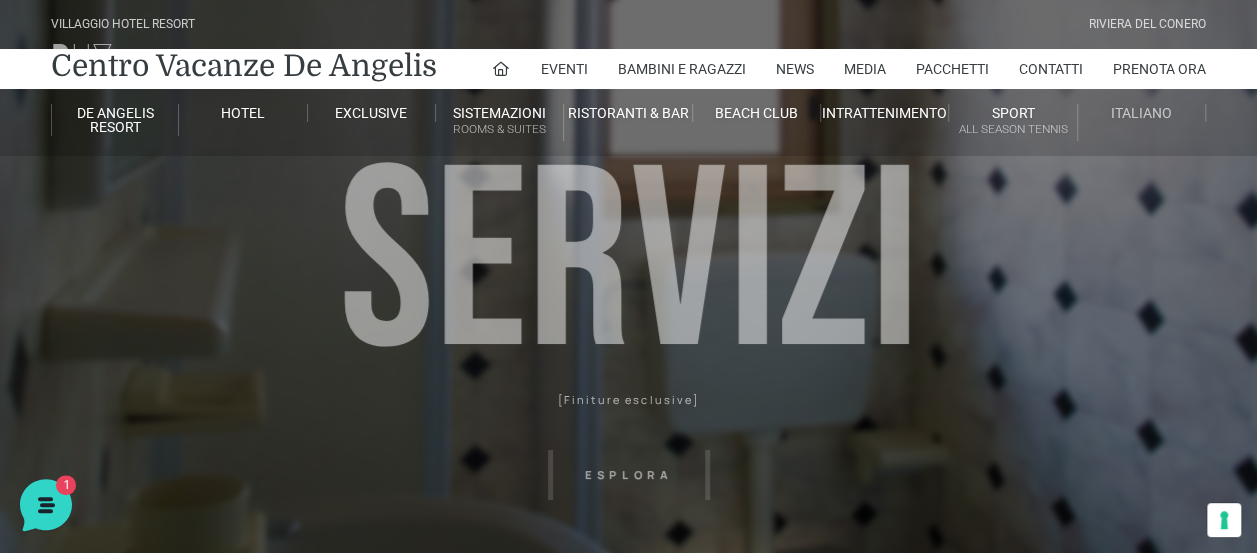 click on "Italiano" at bounding box center [1141, 113] 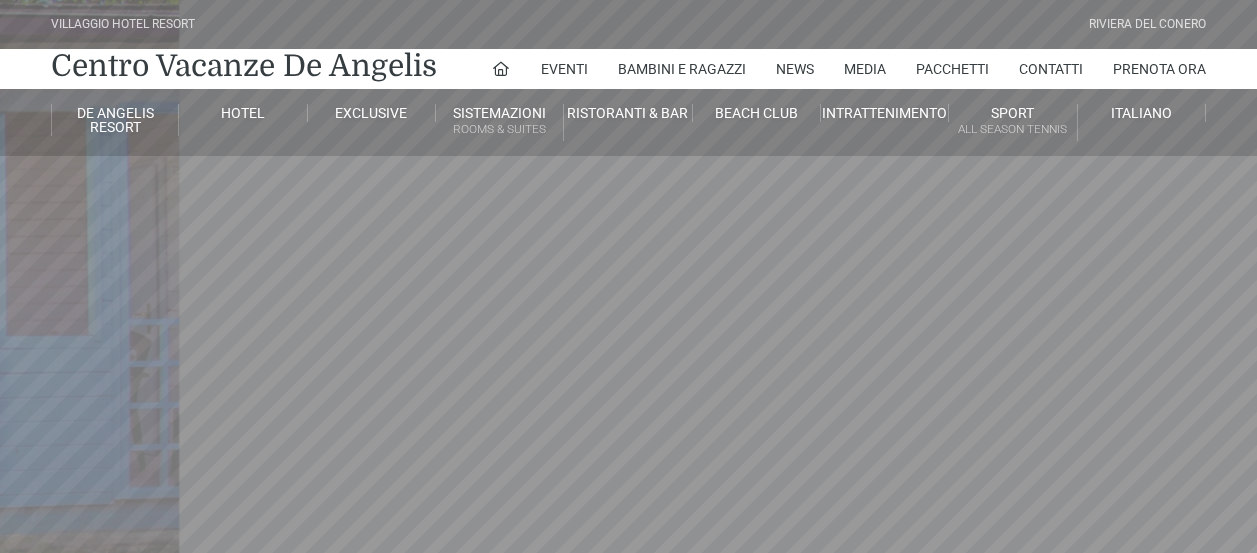 scroll, scrollTop: 0, scrollLeft: 0, axis: both 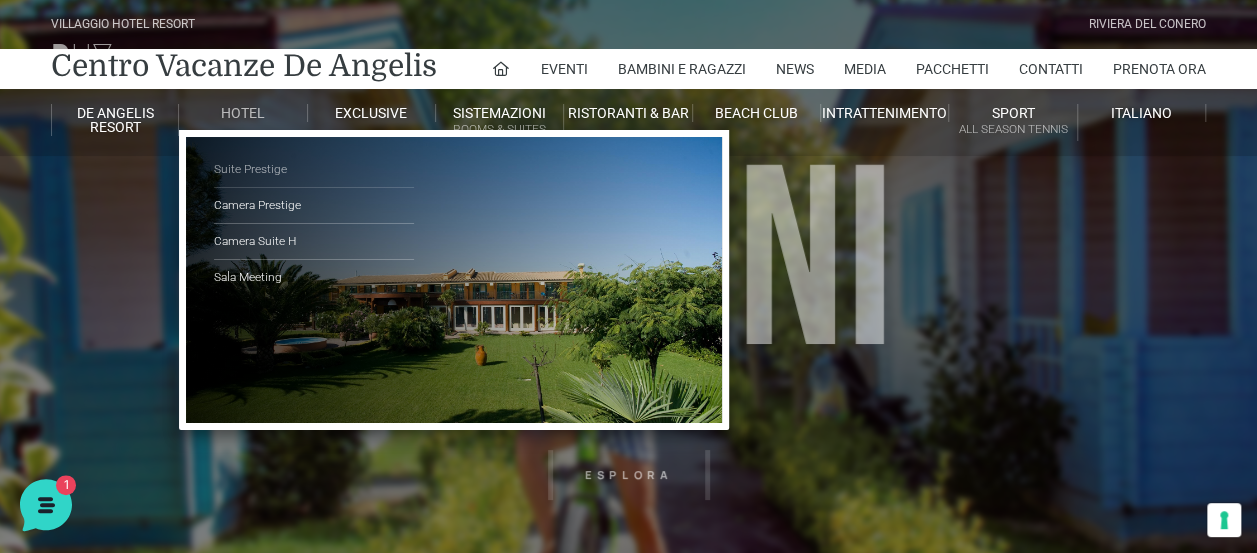 click on "Suite Prestige" at bounding box center (314, 170) 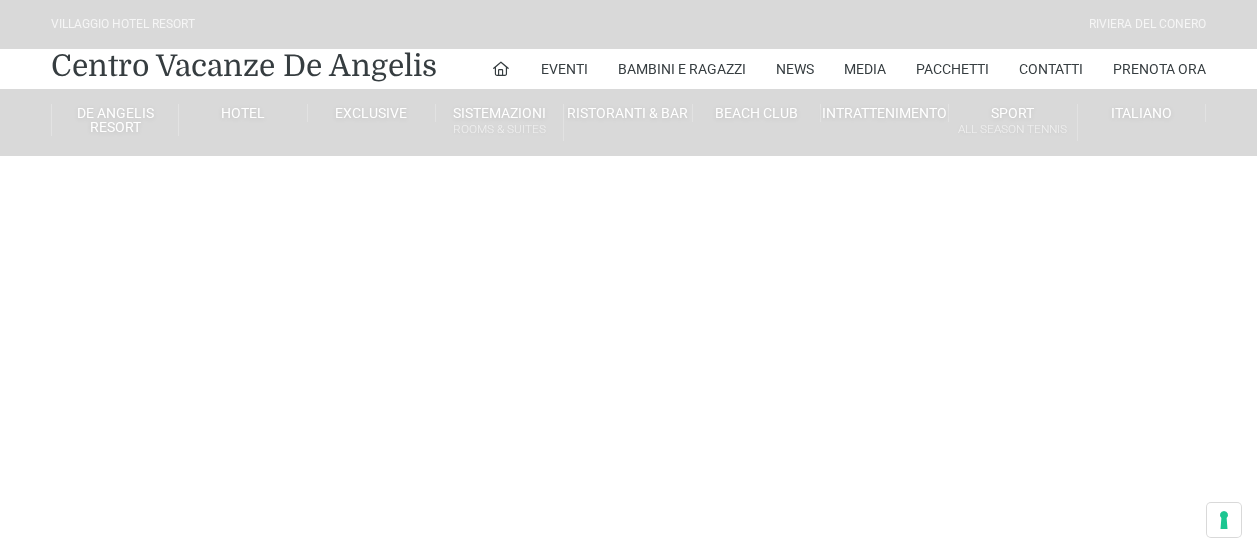 scroll, scrollTop: 0, scrollLeft: 0, axis: both 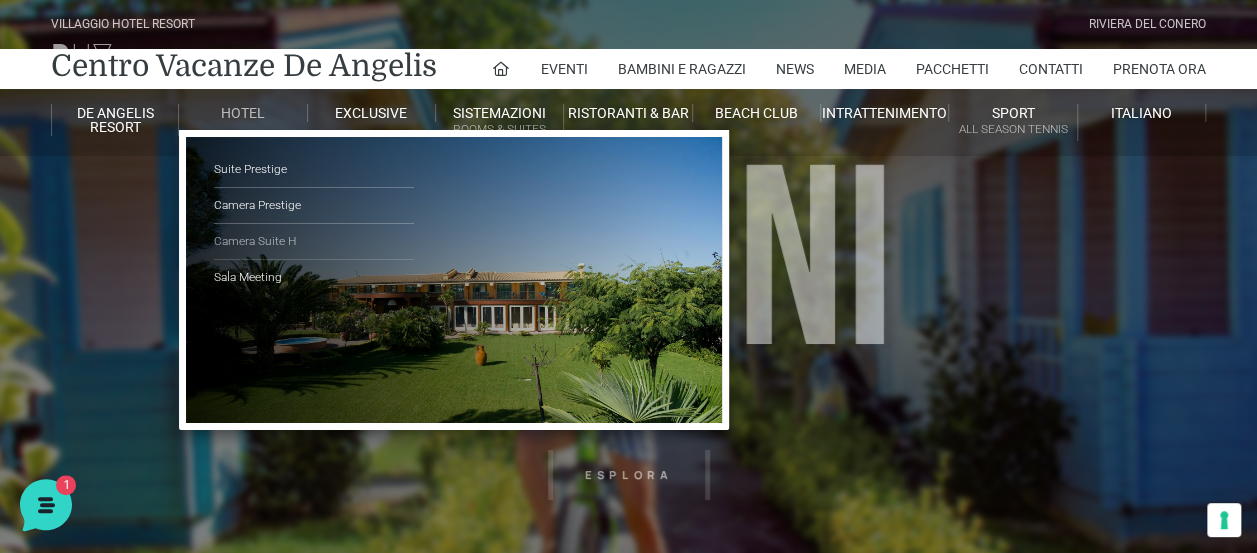 click on "Camera Suite H" at bounding box center [314, 242] 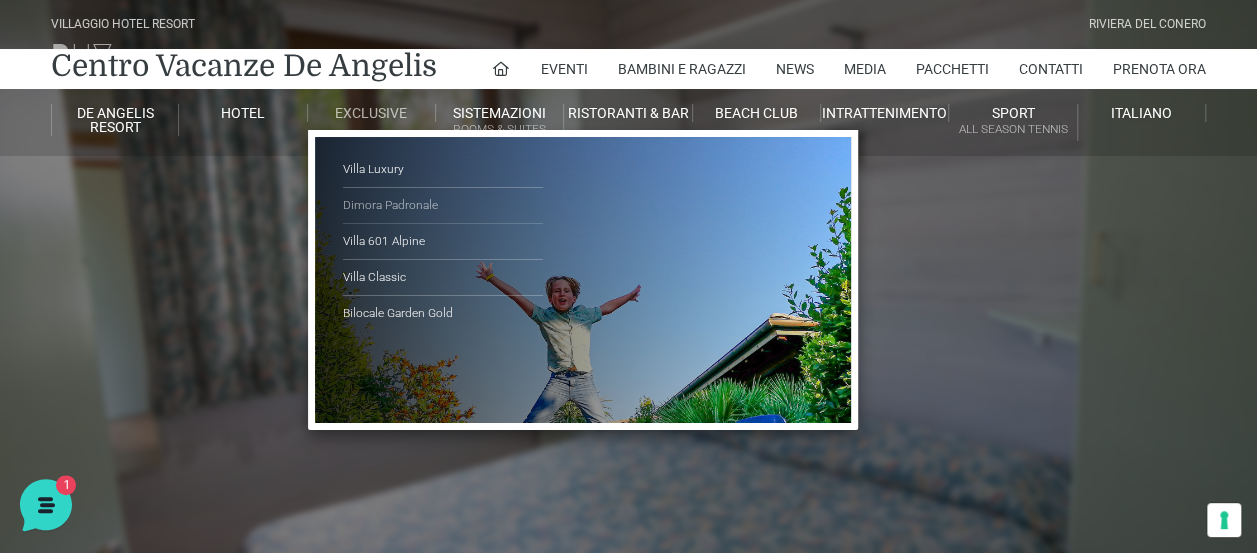 click on "Dimora Padronale" at bounding box center [443, 206] 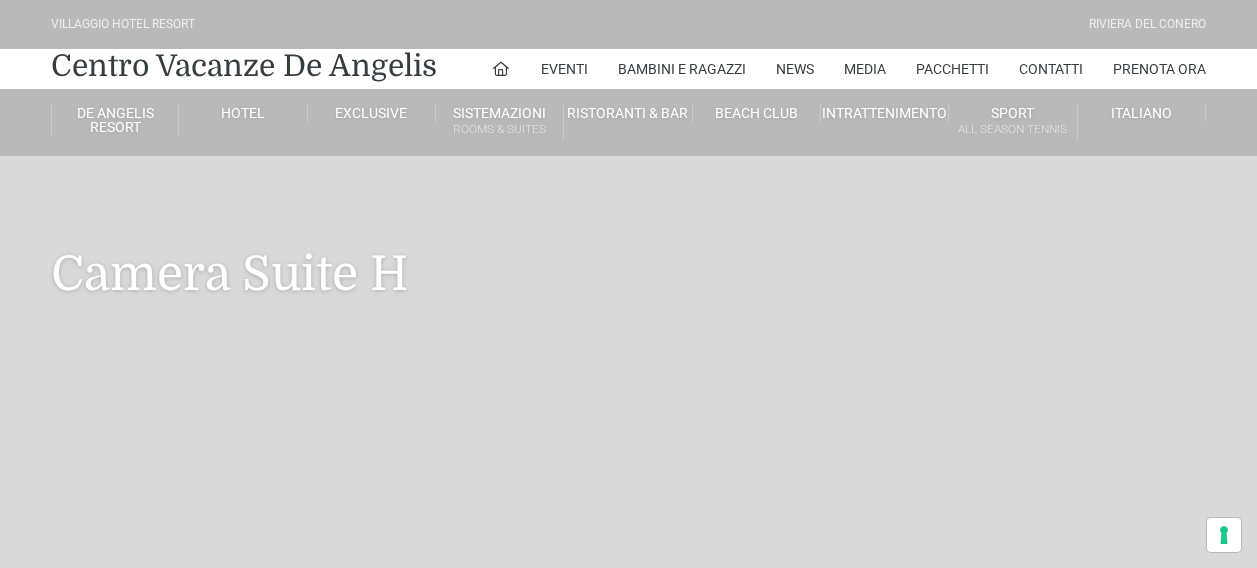 scroll, scrollTop: 0, scrollLeft: 0, axis: both 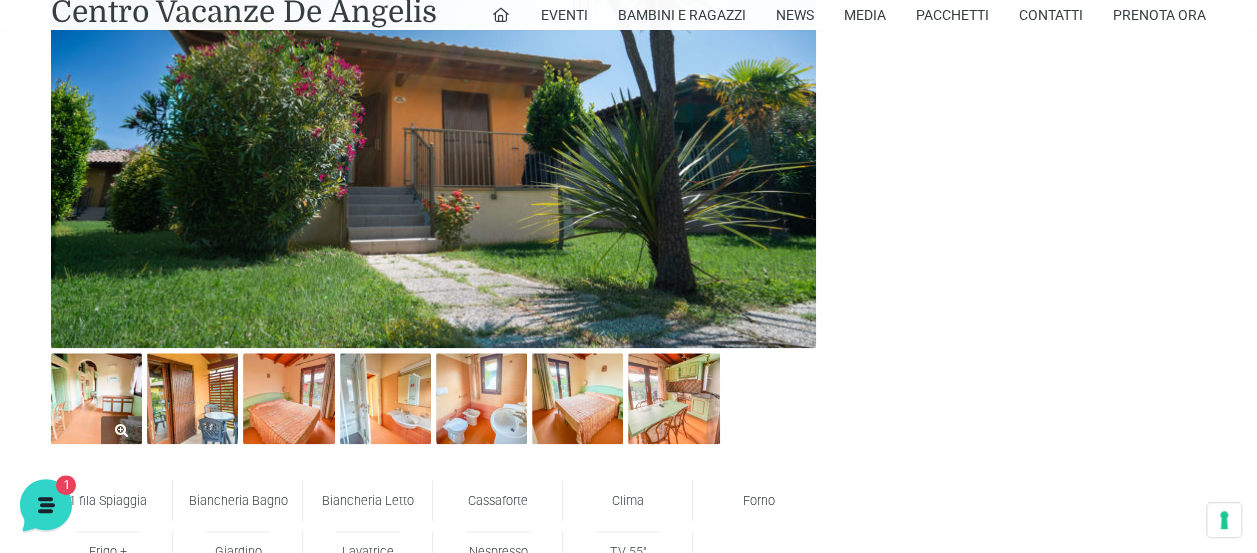 click at bounding box center (96, 398) 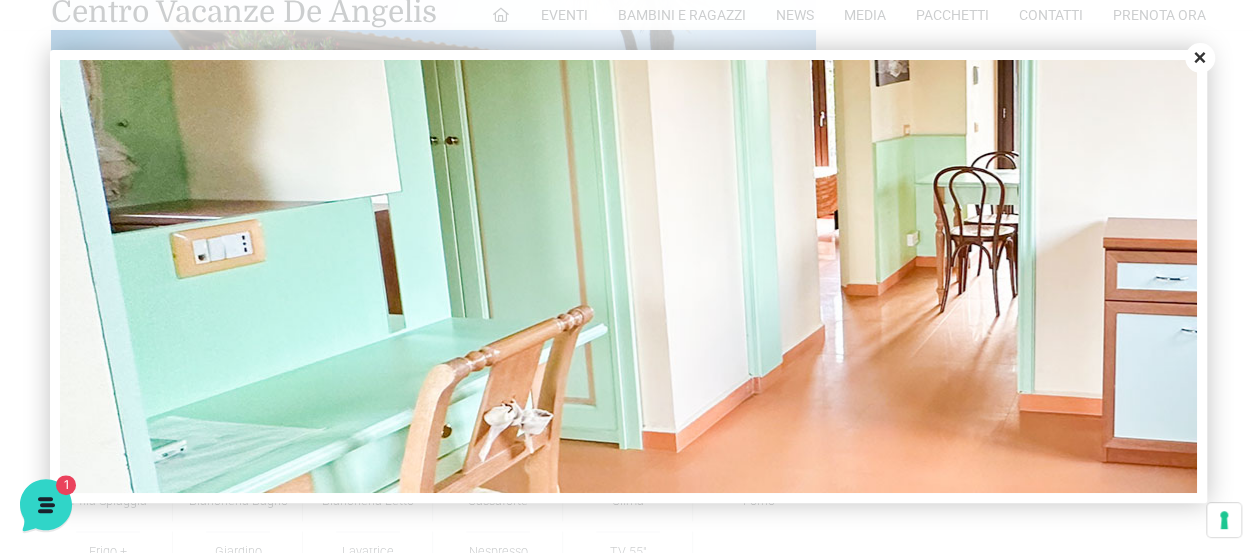 scroll, scrollTop: 400, scrollLeft: 0, axis: vertical 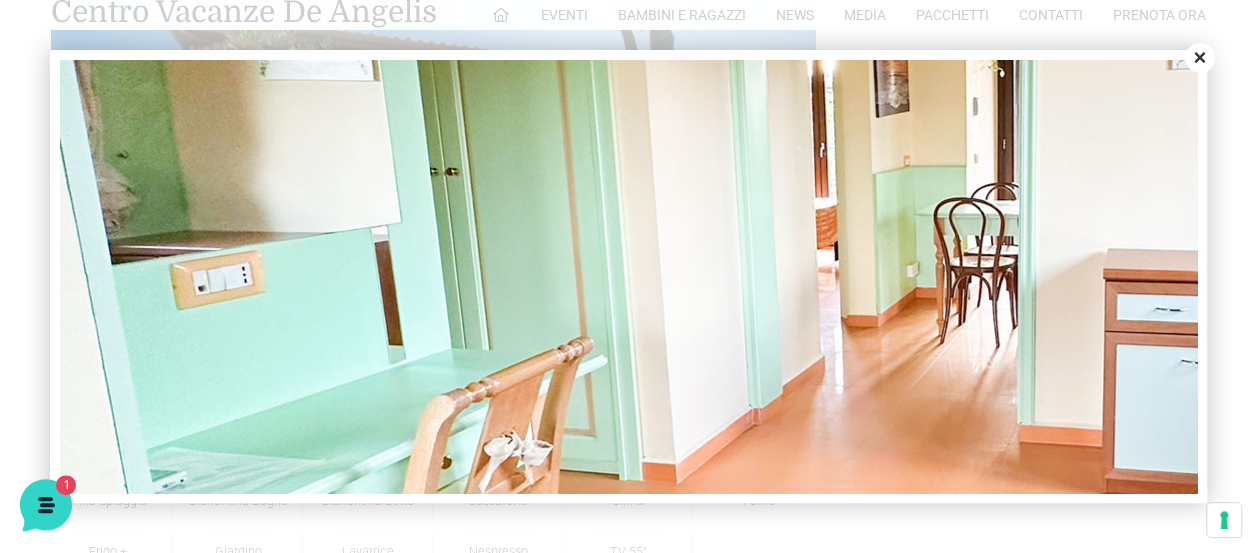 drag, startPoint x: 1199, startPoint y: 60, endPoint x: 1026, endPoint y: 34, distance: 174.94284 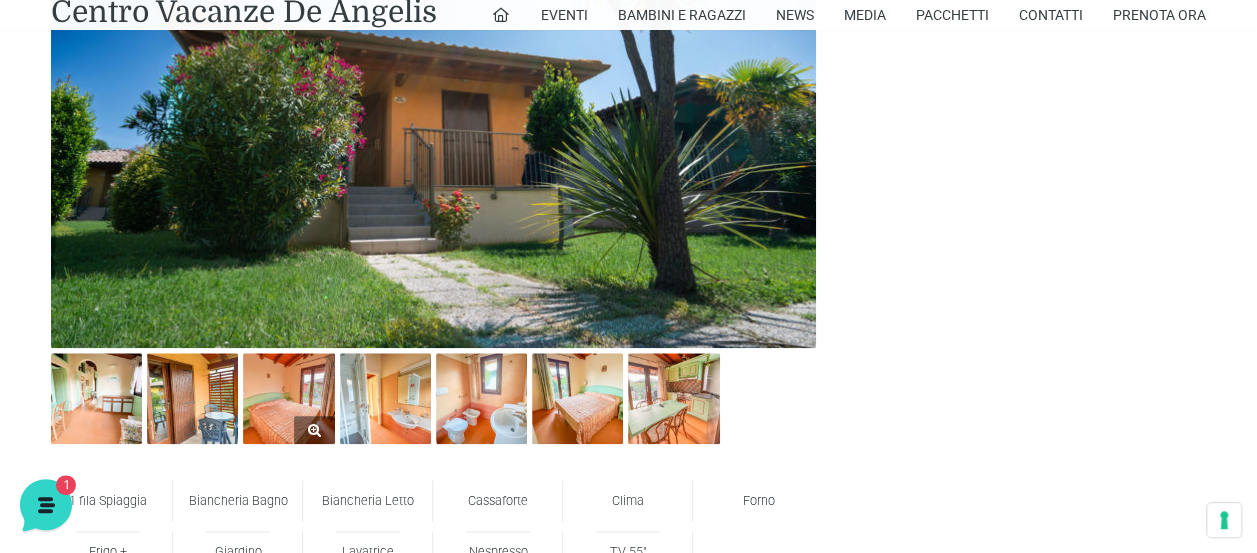 click at bounding box center (288, 398) 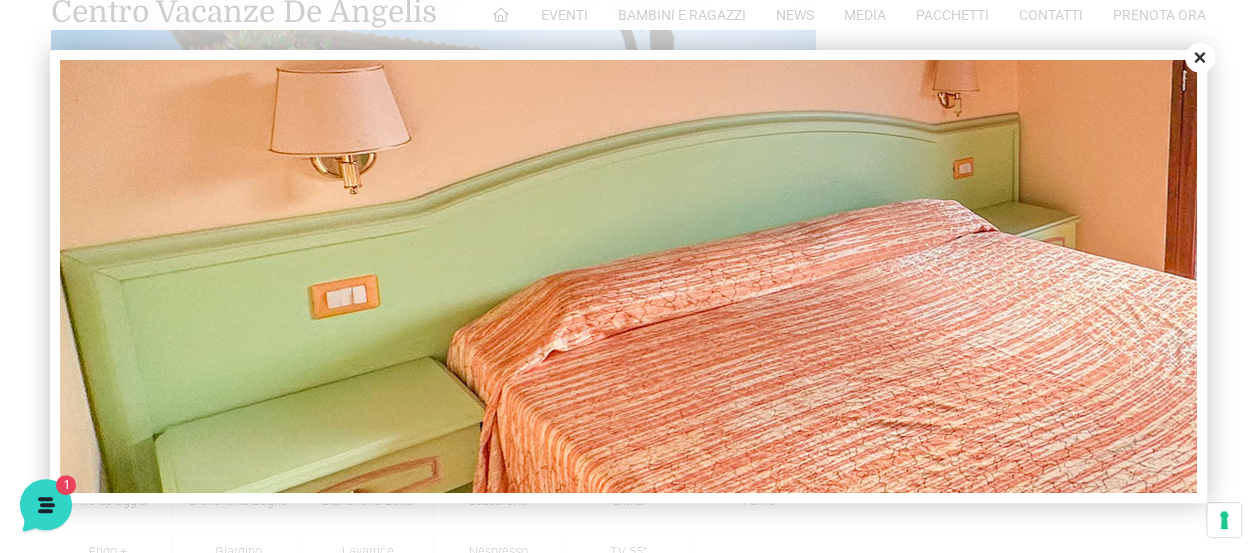 scroll, scrollTop: 600, scrollLeft: 0, axis: vertical 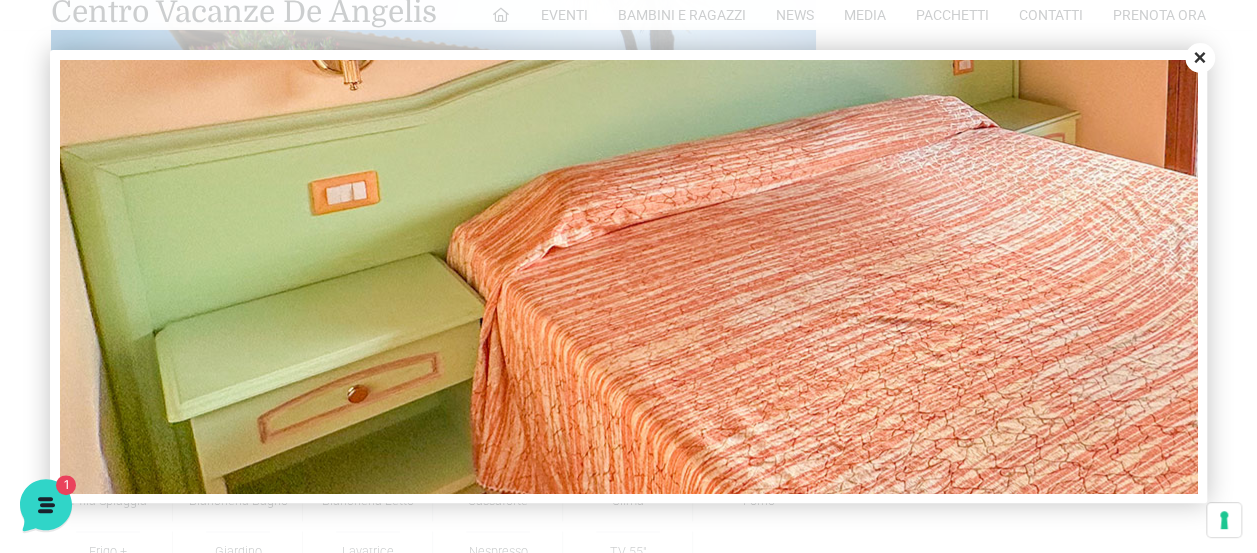 click on "Close" at bounding box center [1200, 58] 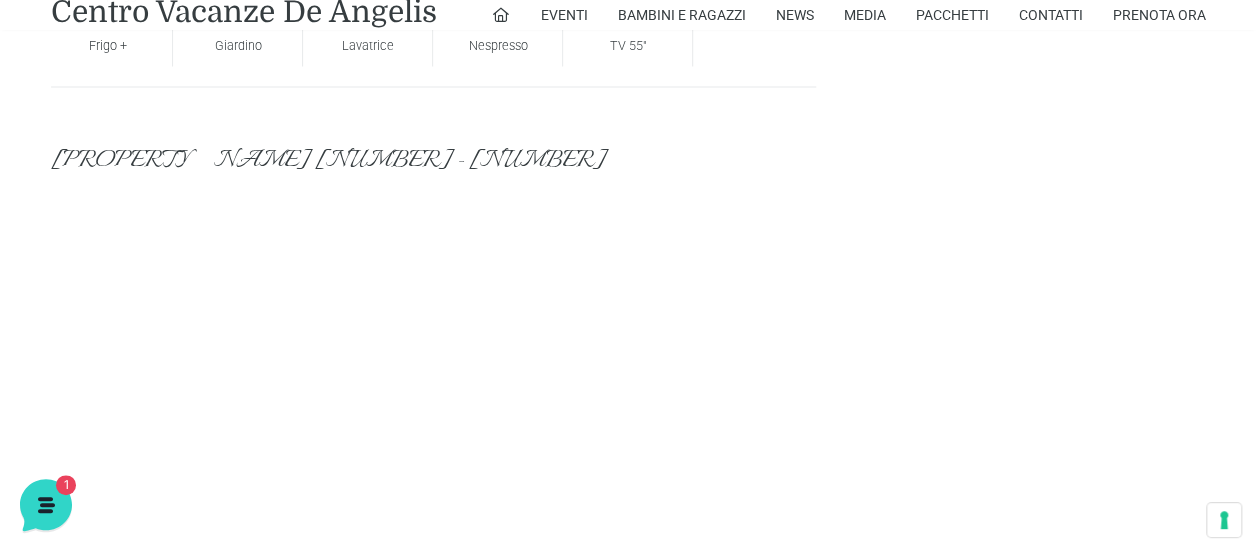 scroll, scrollTop: 1400, scrollLeft: 0, axis: vertical 